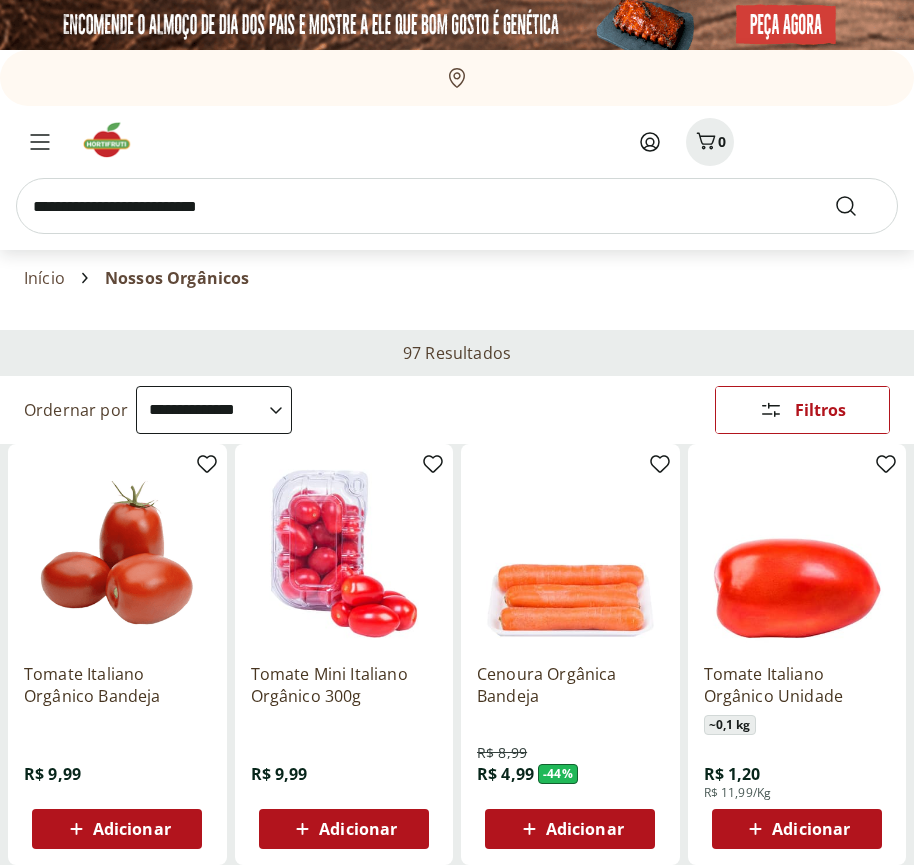 select on "**********" 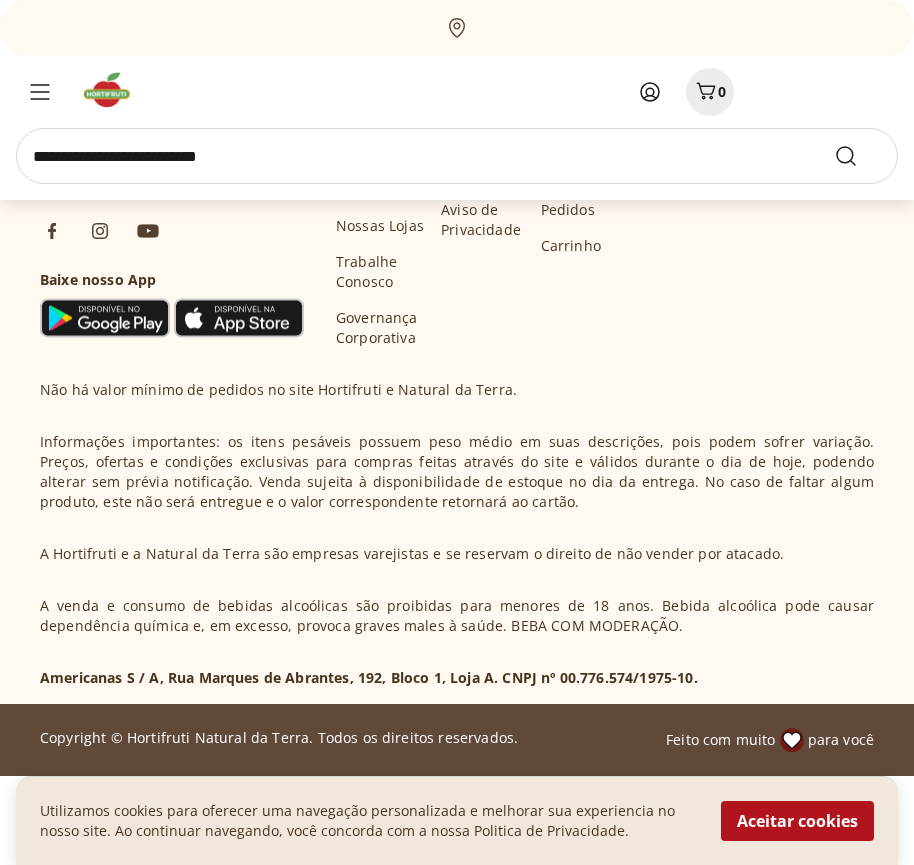 scroll, scrollTop: 1131, scrollLeft: 0, axis: vertical 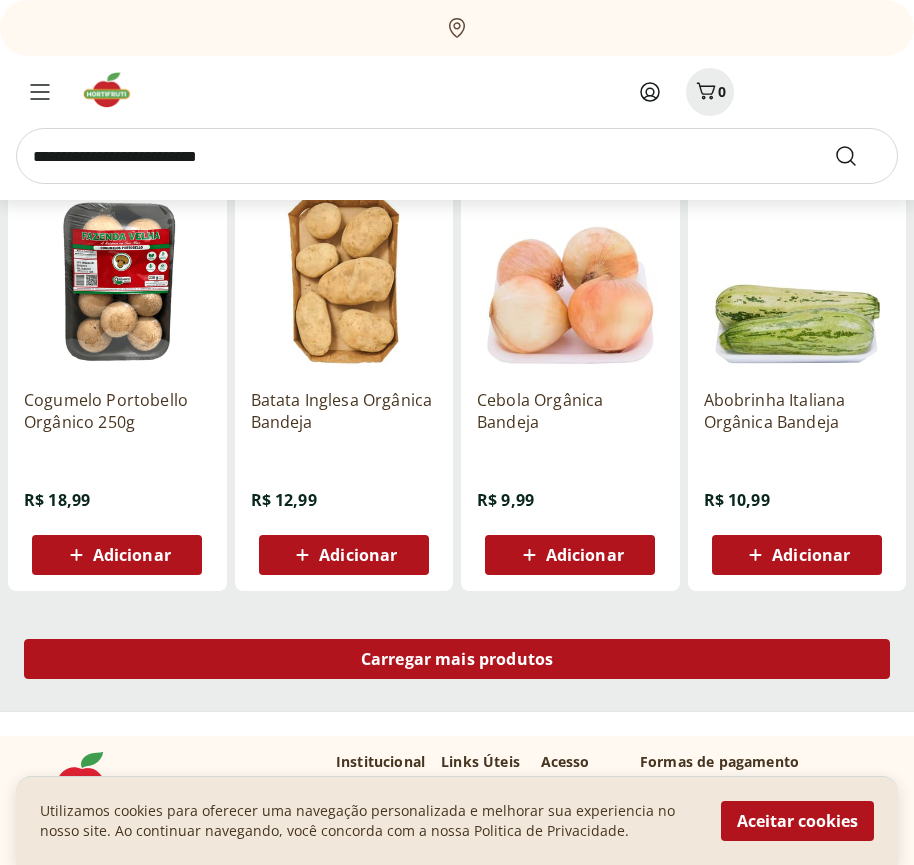 click on "Carregar mais produtos" at bounding box center [457, 659] 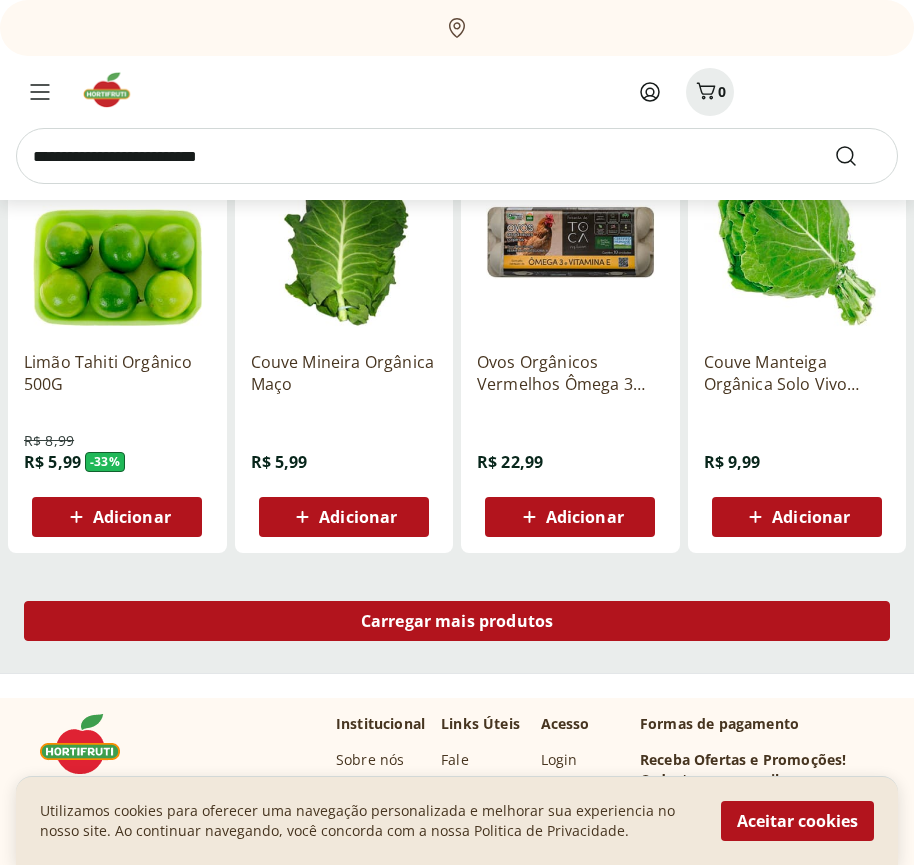 scroll, scrollTop: 2424, scrollLeft: 0, axis: vertical 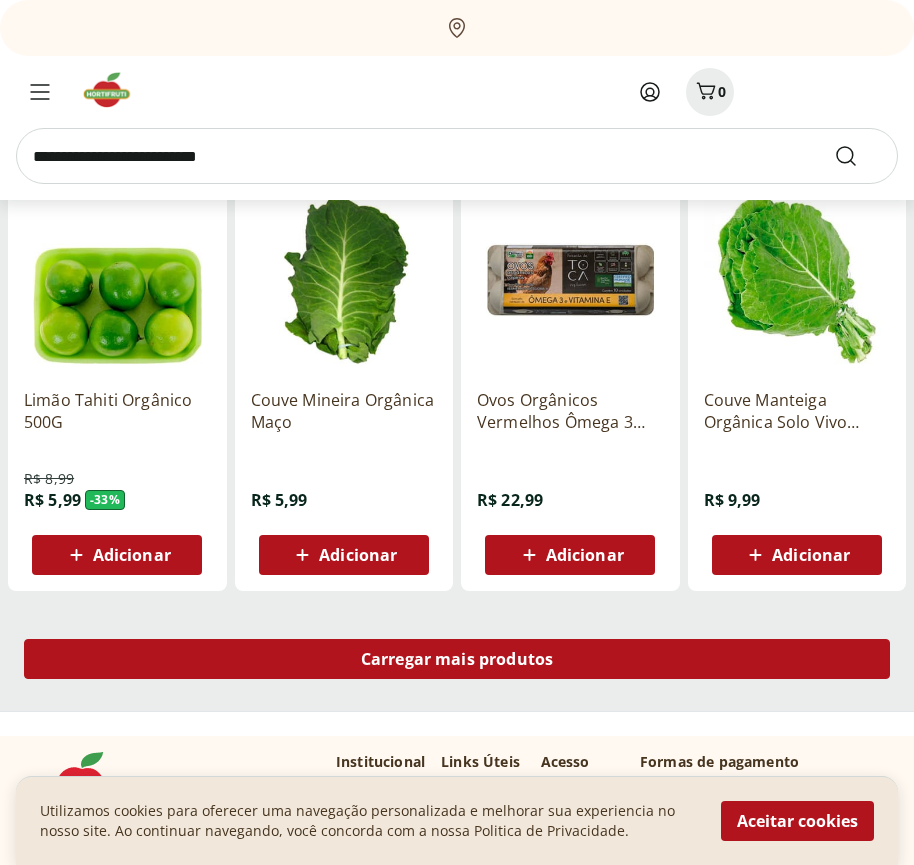 click on "Carregar mais produtos" at bounding box center [457, 659] 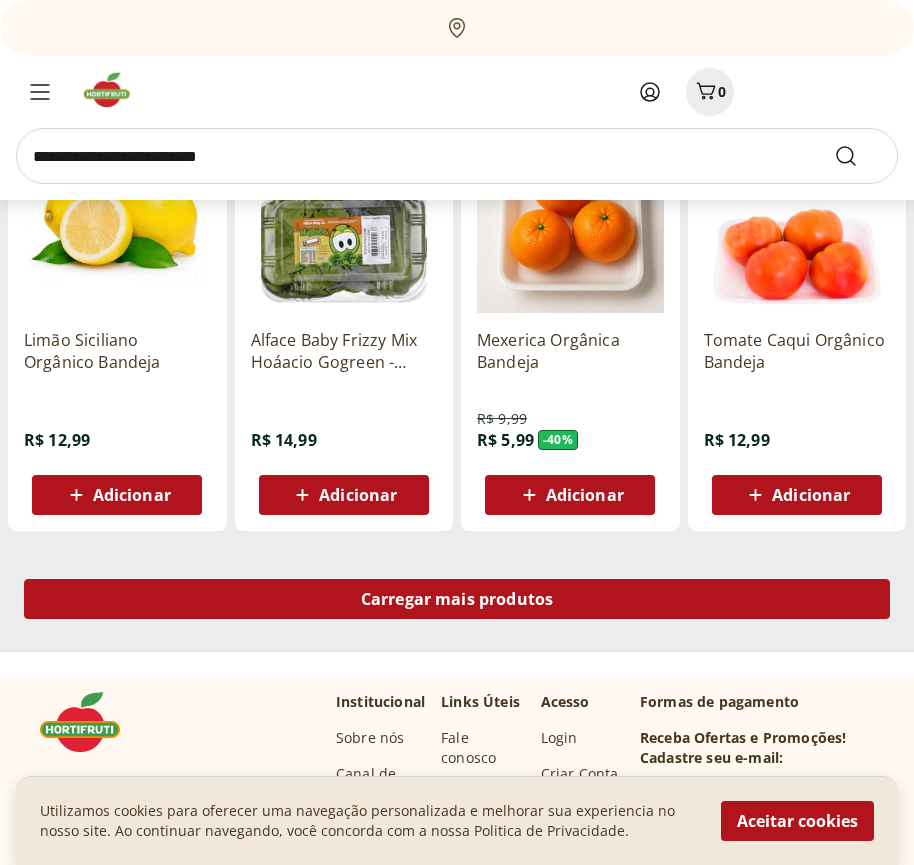 scroll, scrollTop: 3718, scrollLeft: 0, axis: vertical 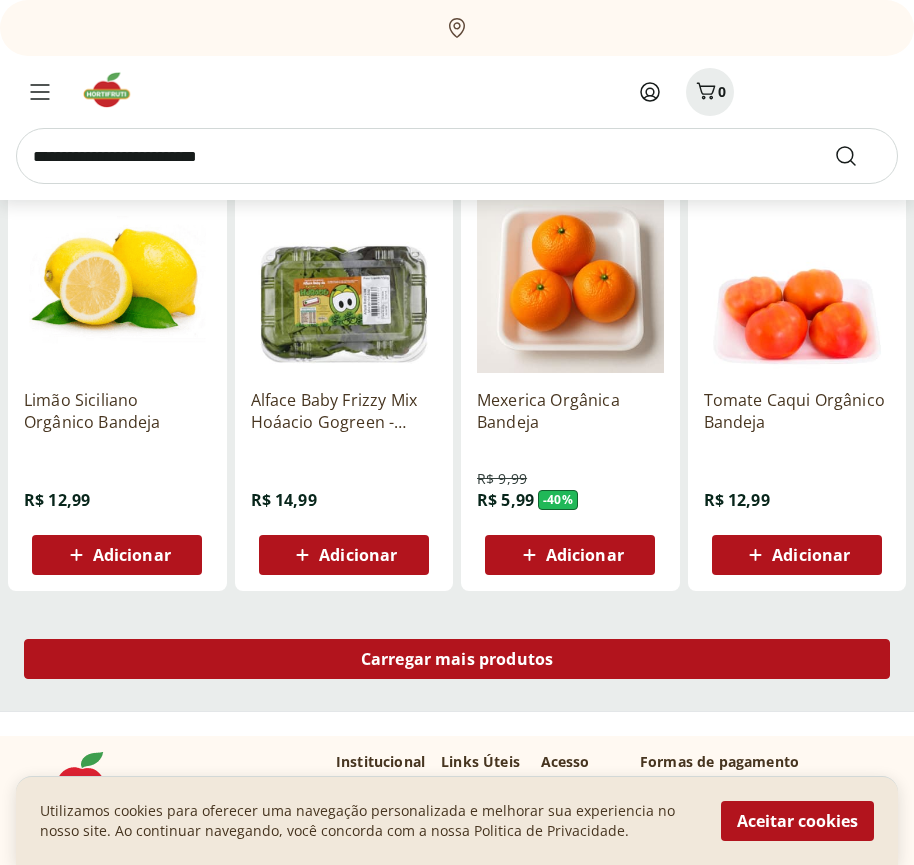 click on "Carregar mais produtos" at bounding box center (457, 659) 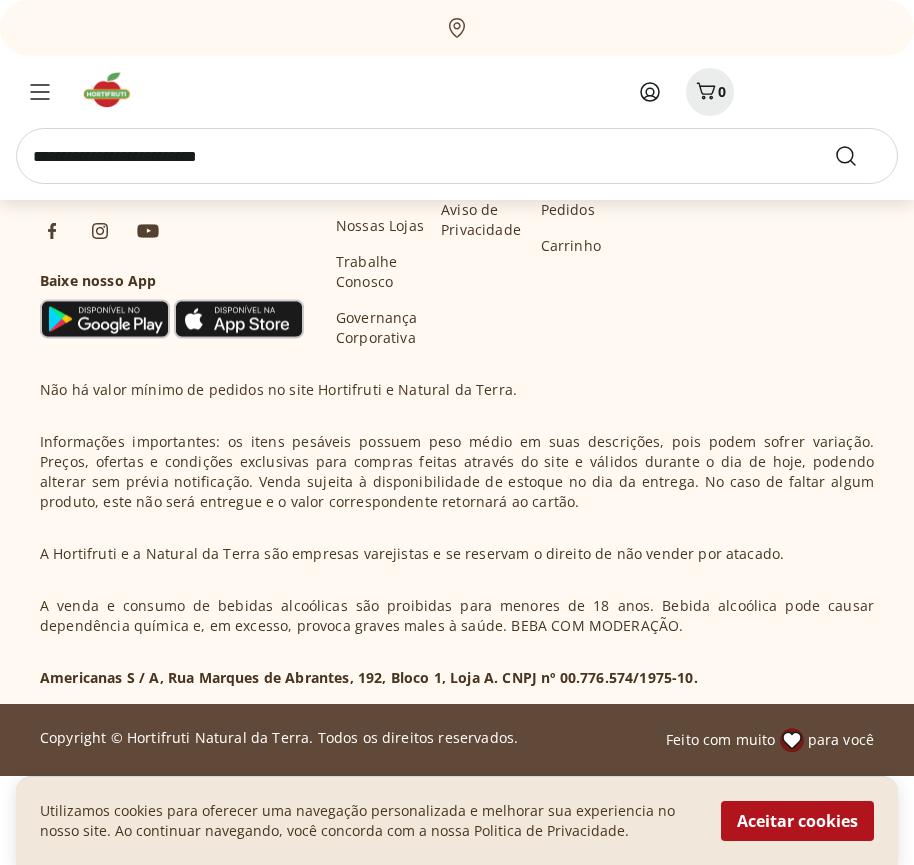 scroll, scrollTop: 5011, scrollLeft: 0, axis: vertical 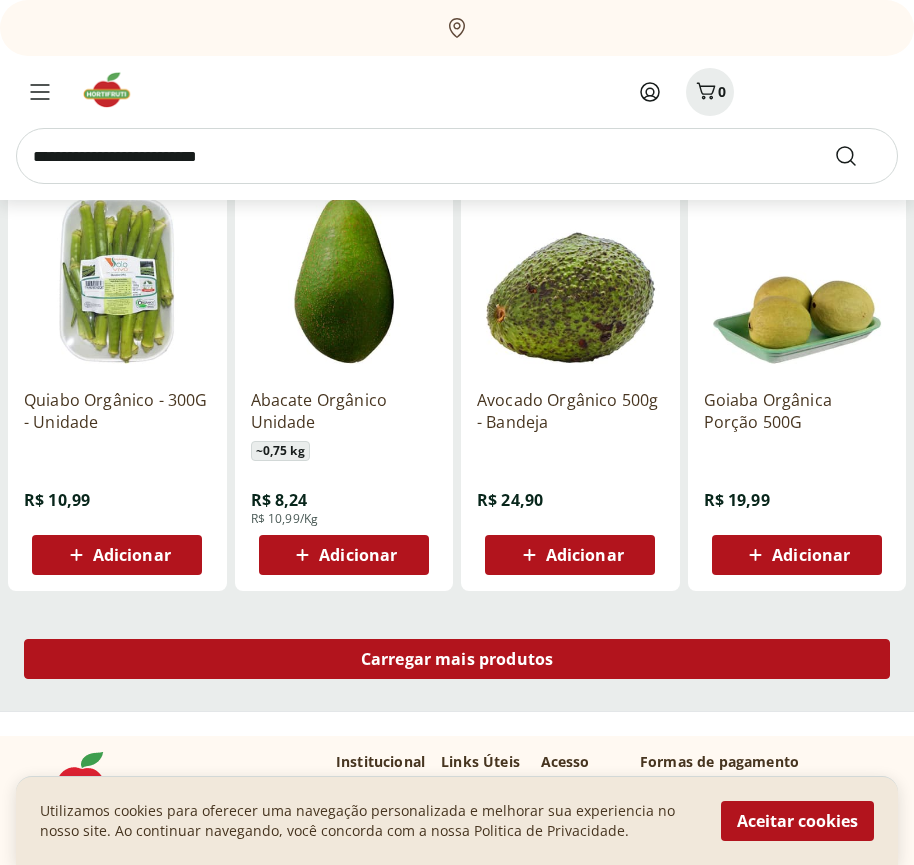 click on "Carregar mais produtos" at bounding box center [457, 659] 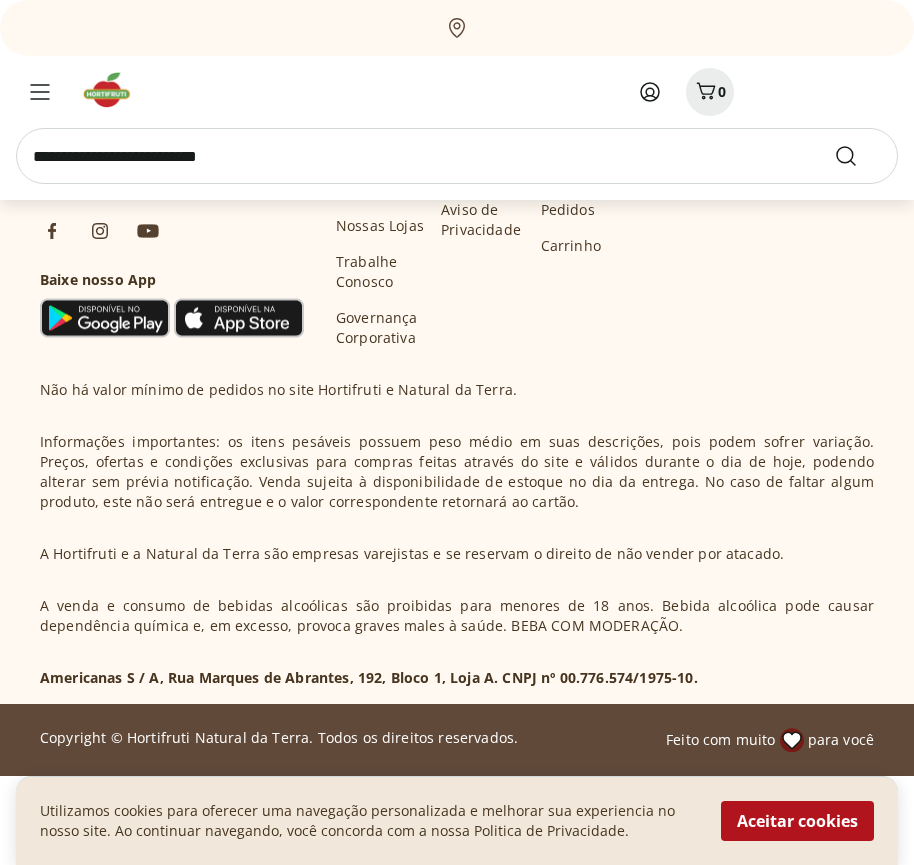 scroll, scrollTop: 6305, scrollLeft: 0, axis: vertical 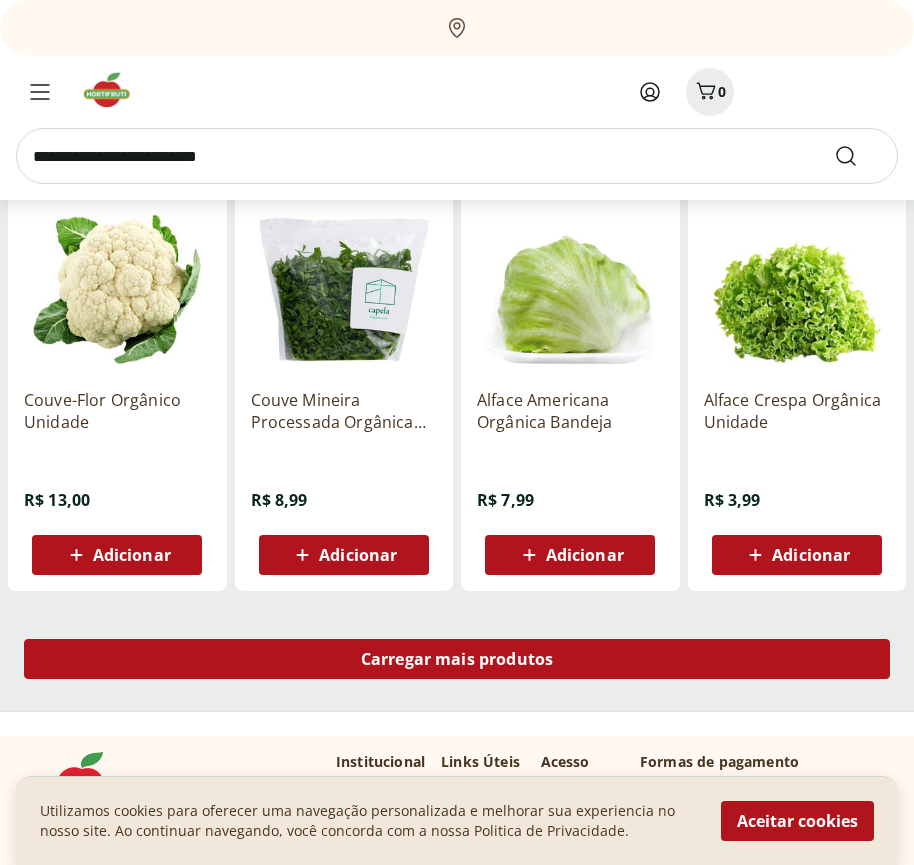 click on "Carregar mais produtos" at bounding box center (457, 659) 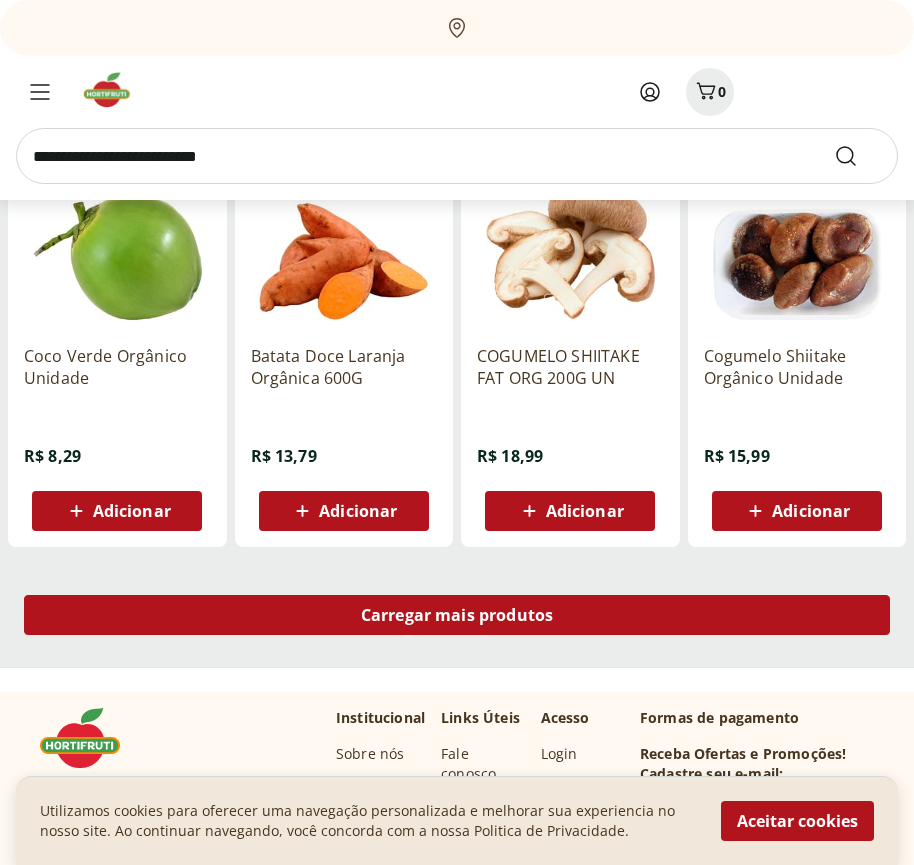 scroll, scrollTop: 7598, scrollLeft: 0, axis: vertical 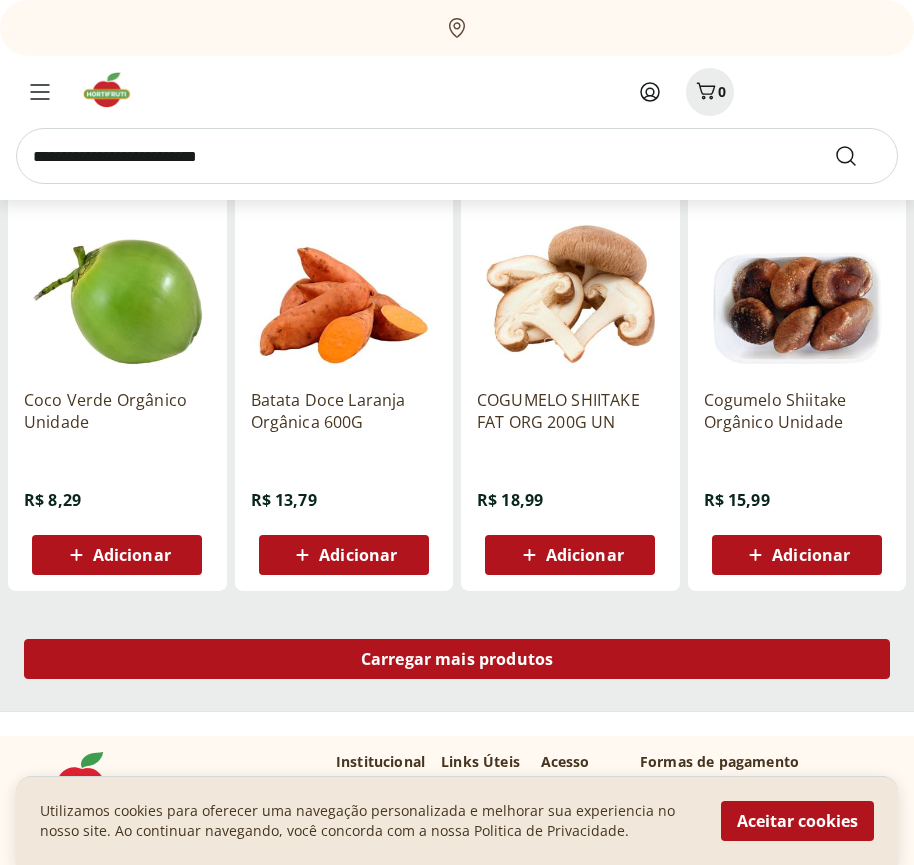 click on "Carregar mais produtos" at bounding box center (457, 659) 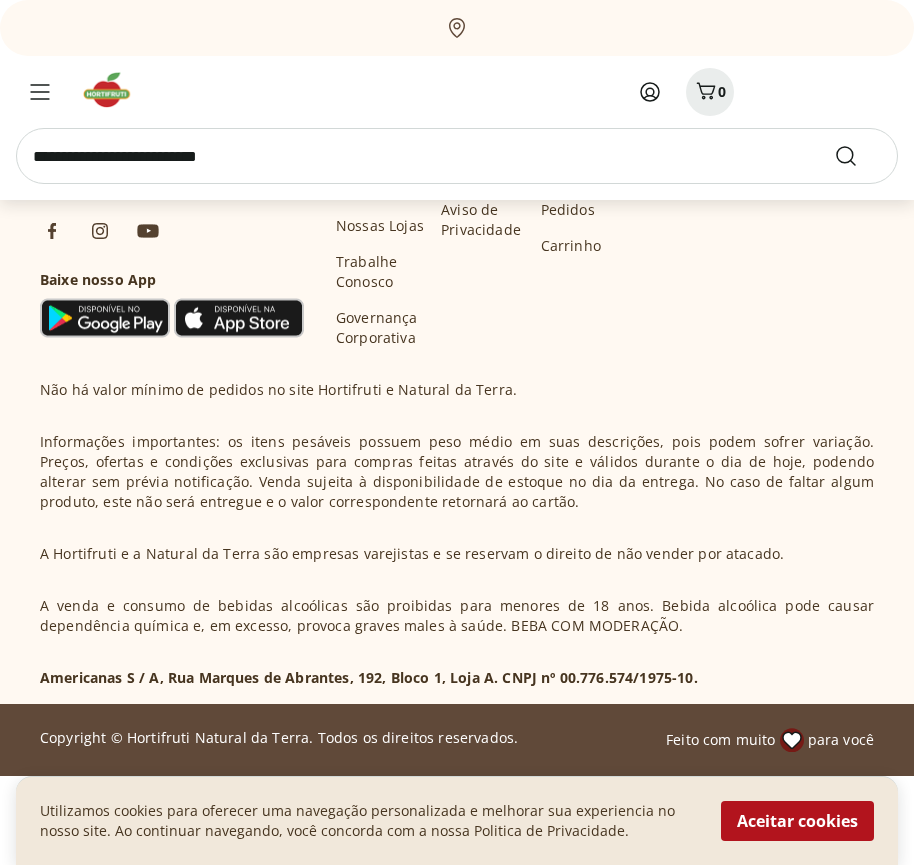scroll, scrollTop: 8892, scrollLeft: 0, axis: vertical 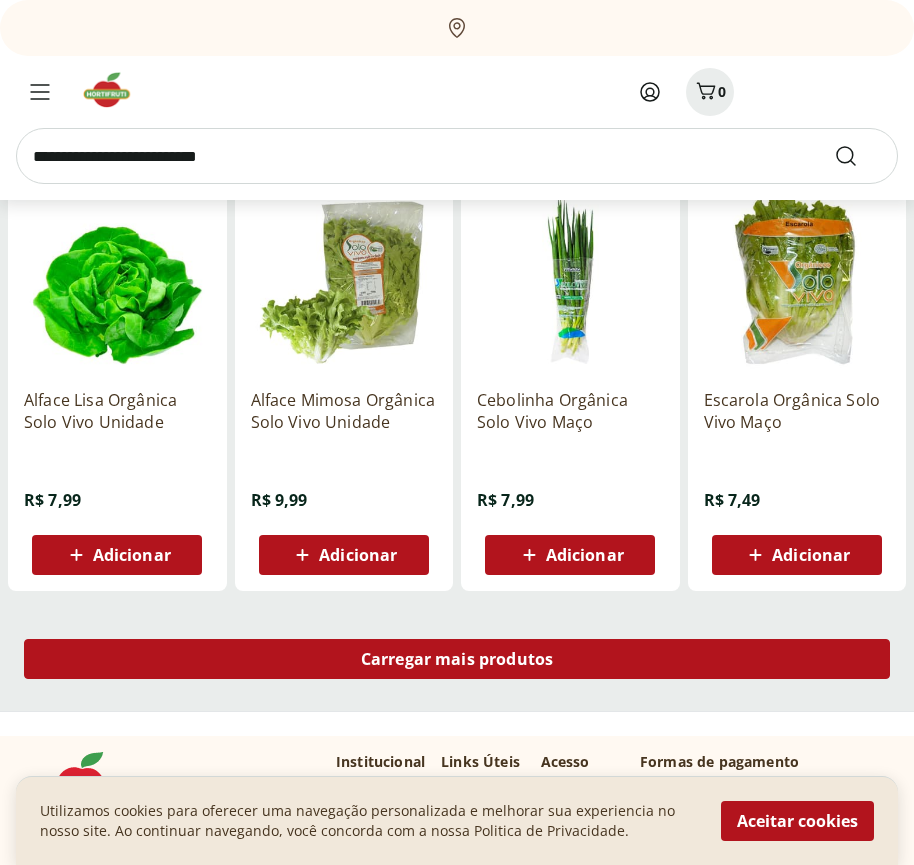 click on "Carregar mais produtos" at bounding box center (457, 659) 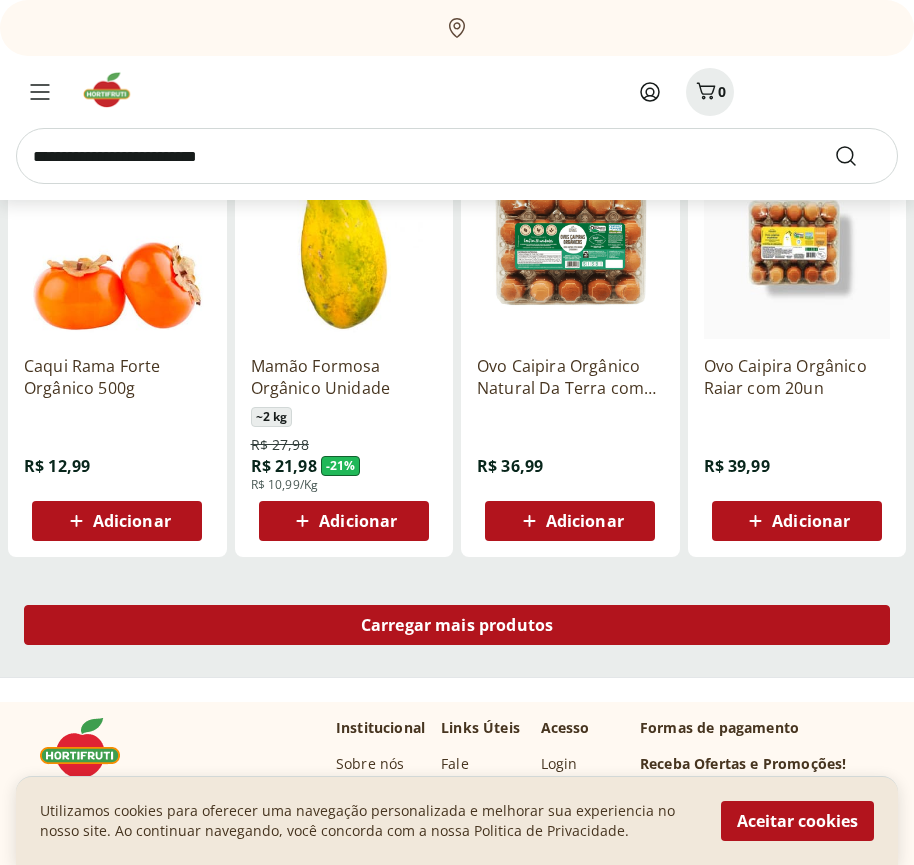 scroll, scrollTop: 10185, scrollLeft: 0, axis: vertical 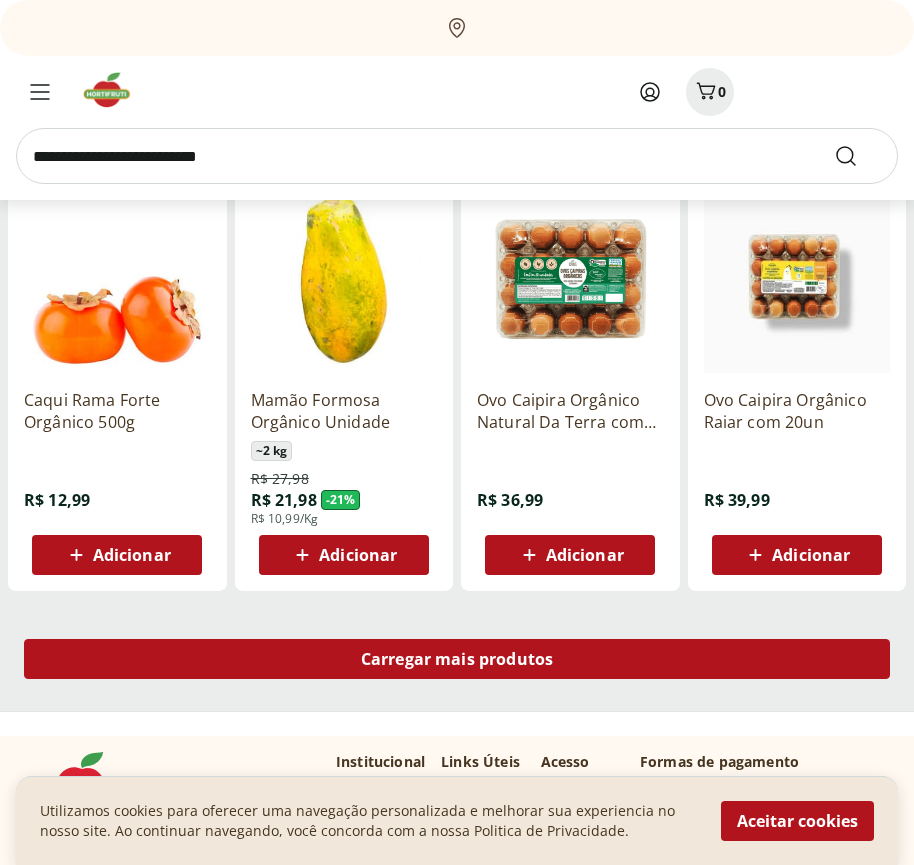 click on "Carregar mais produtos" at bounding box center (457, 659) 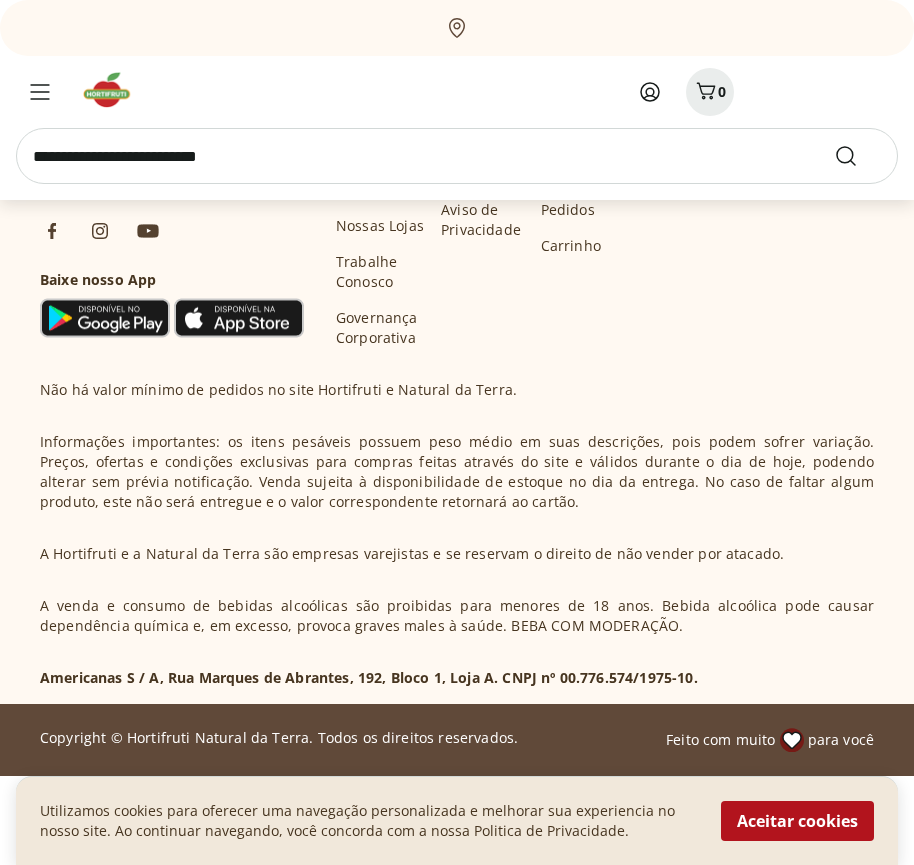scroll, scrollTop: 10518, scrollLeft: 0, axis: vertical 